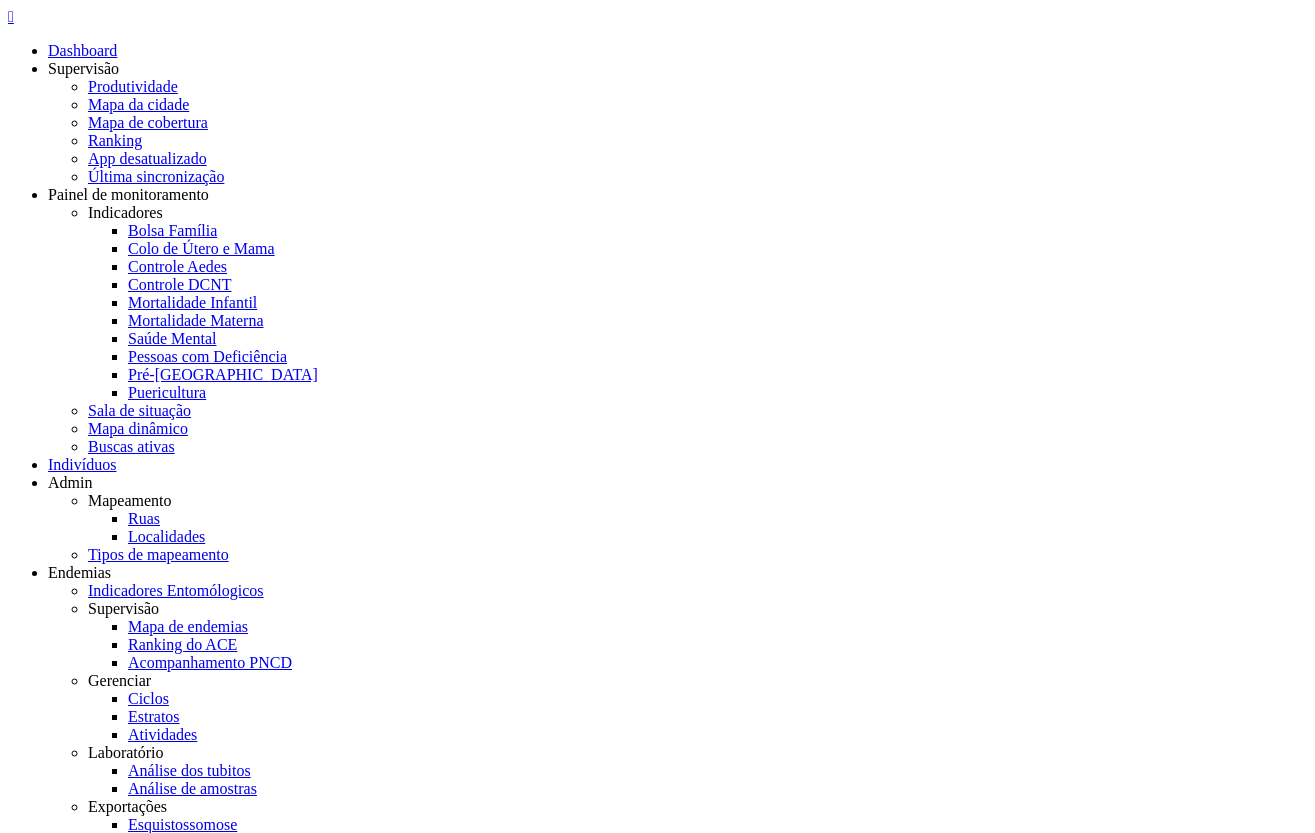 scroll, scrollTop: 0, scrollLeft: 0, axis: both 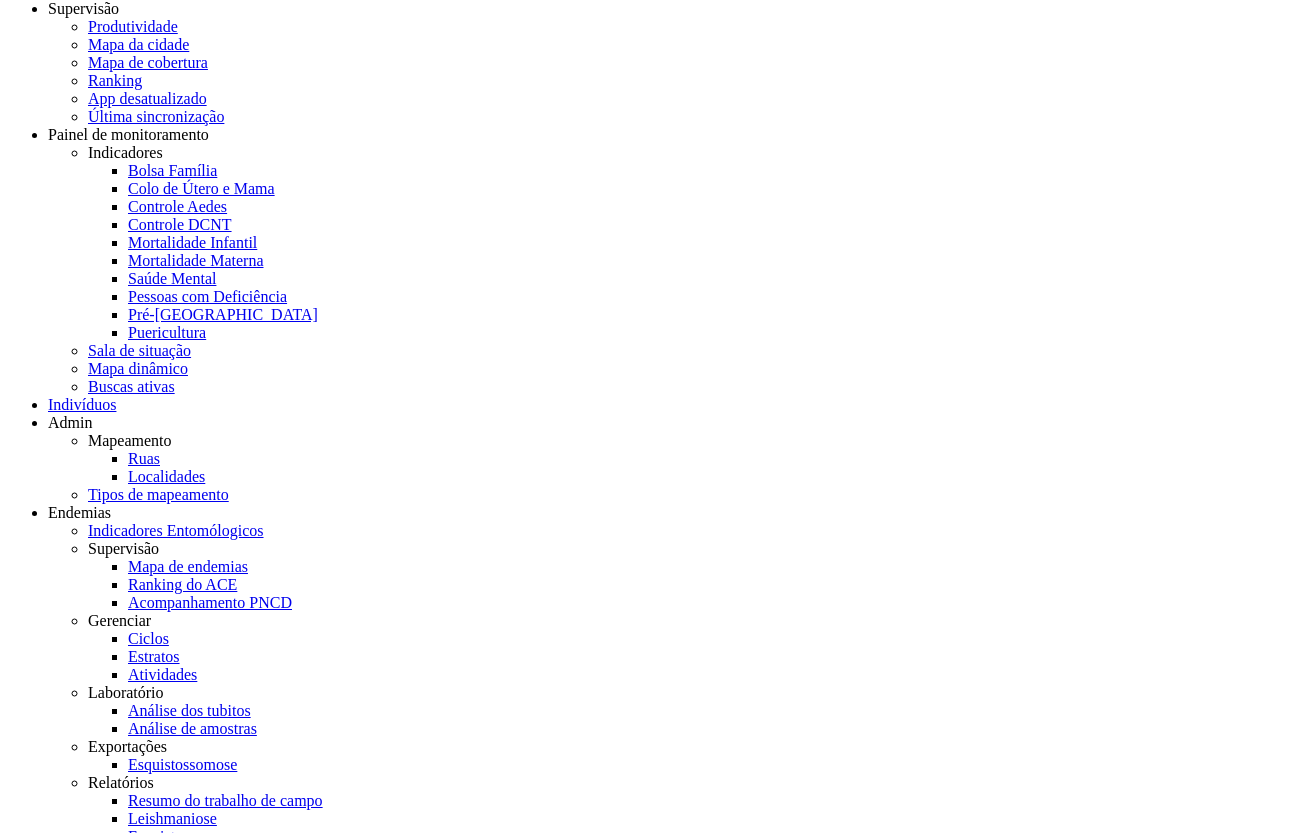 click on "Filtrar" at bounding box center [49, 3507] 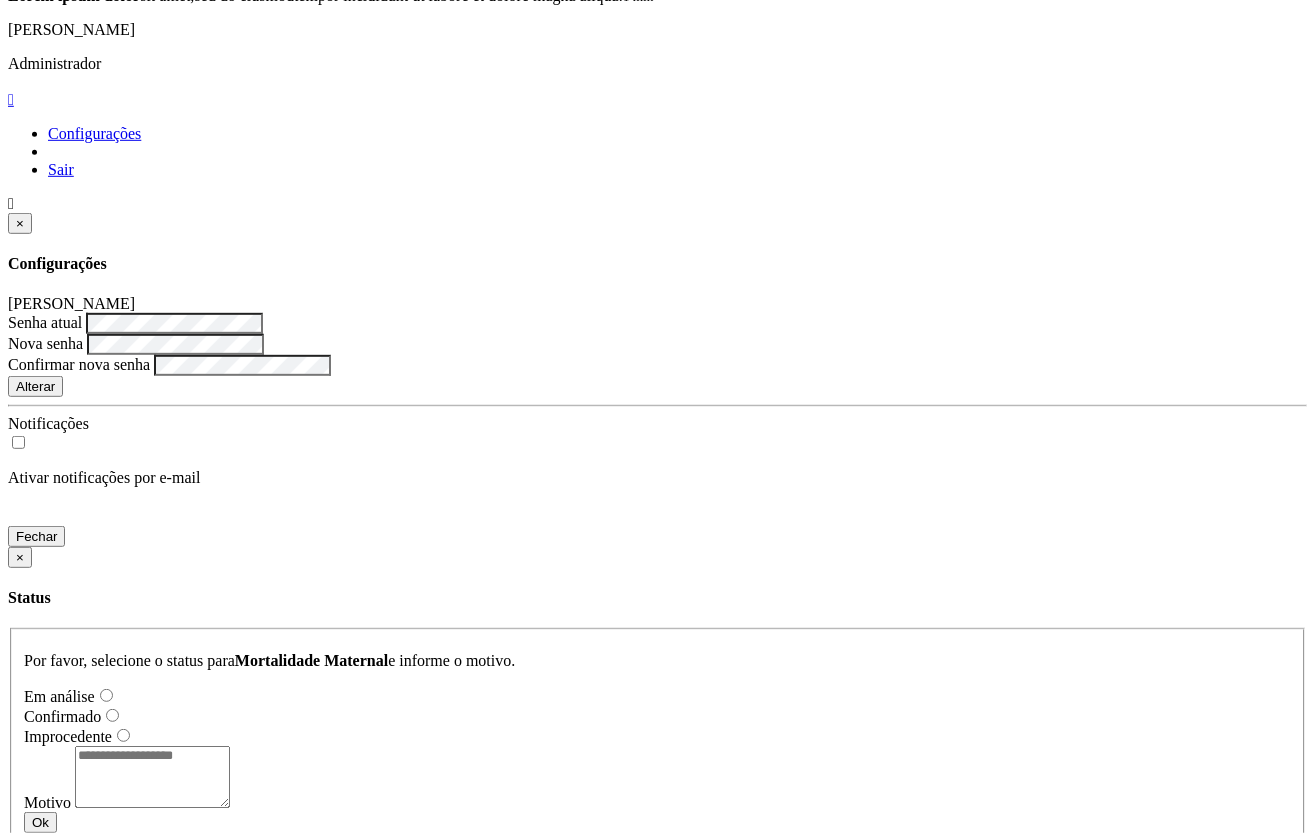 scroll, scrollTop: 1254, scrollLeft: 0, axis: vertical 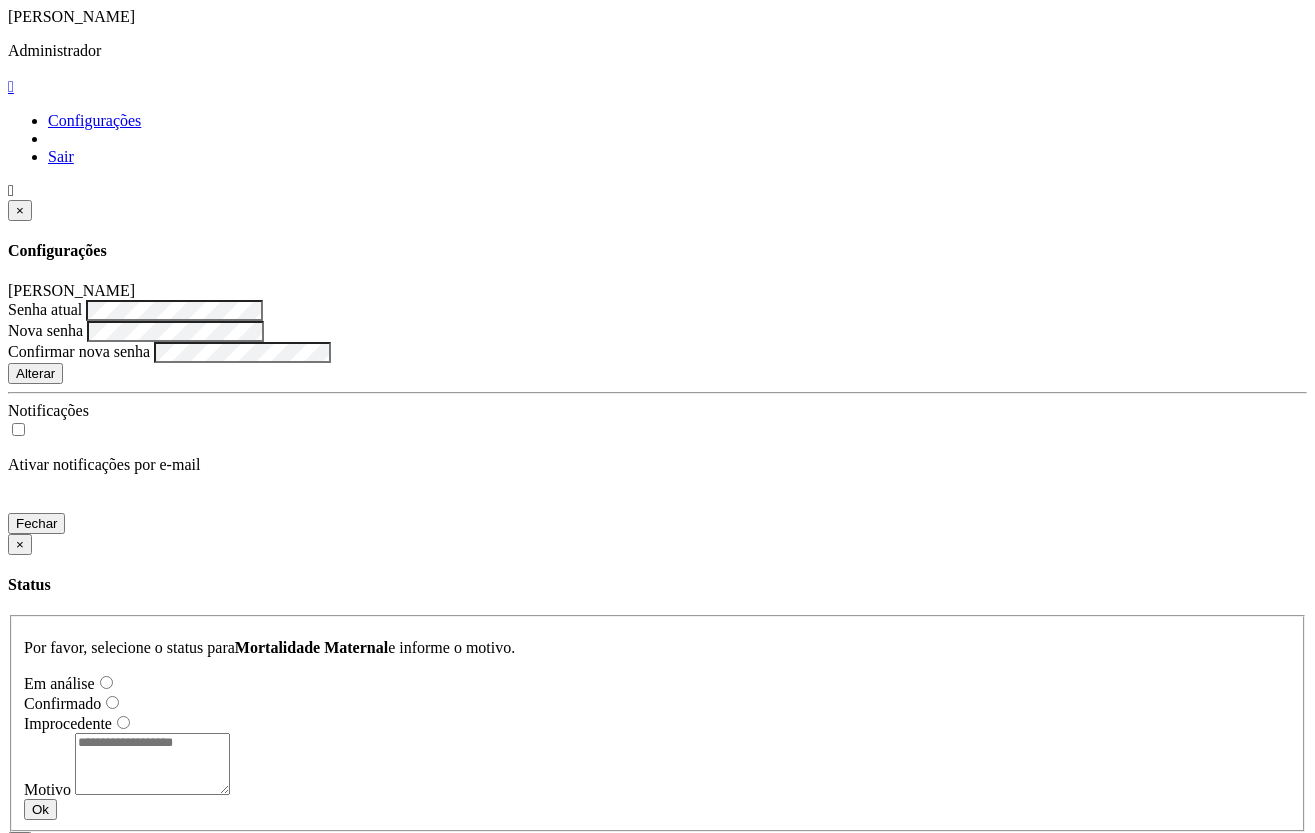 click on "Nº e sequência dos 6 quarteirões trabalhados" at bounding box center (657, 4119) 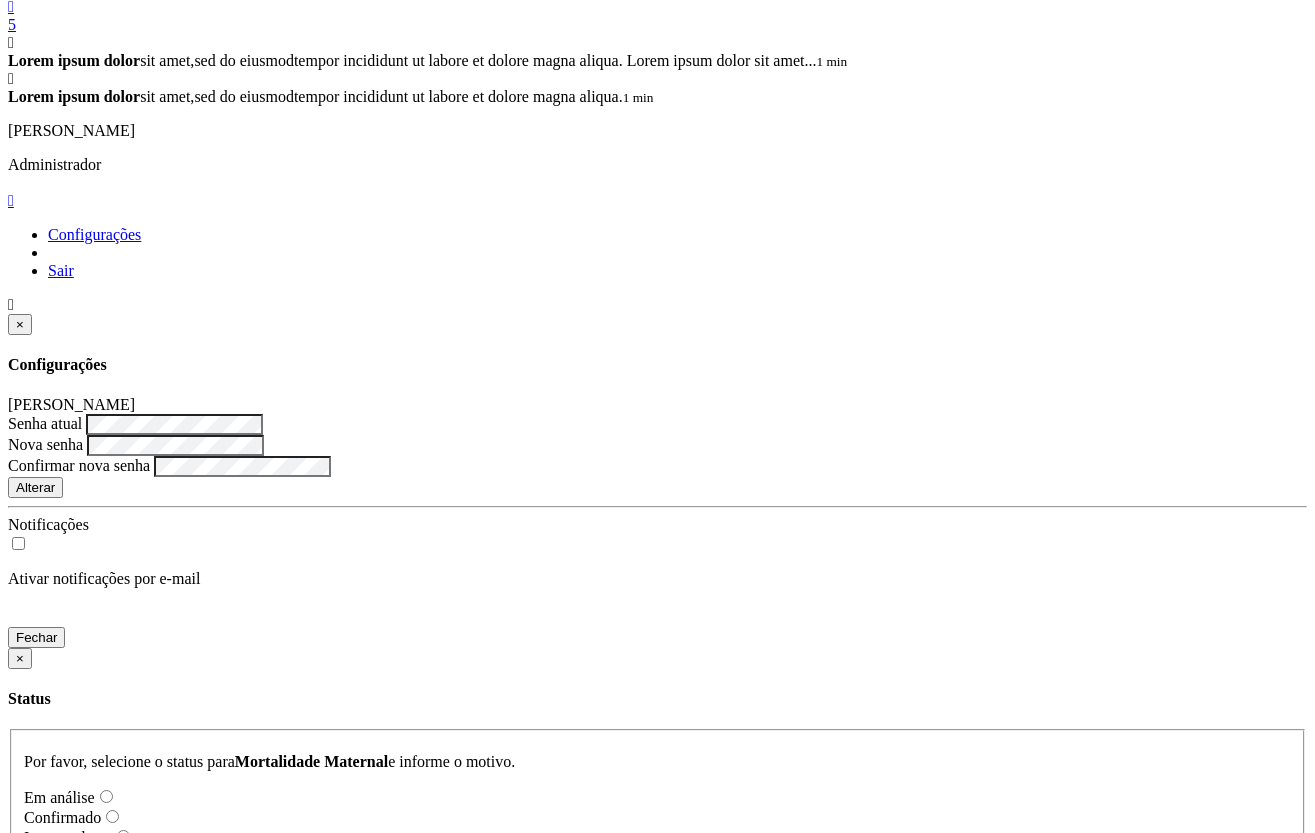 scroll, scrollTop: 1596, scrollLeft: 0, axis: vertical 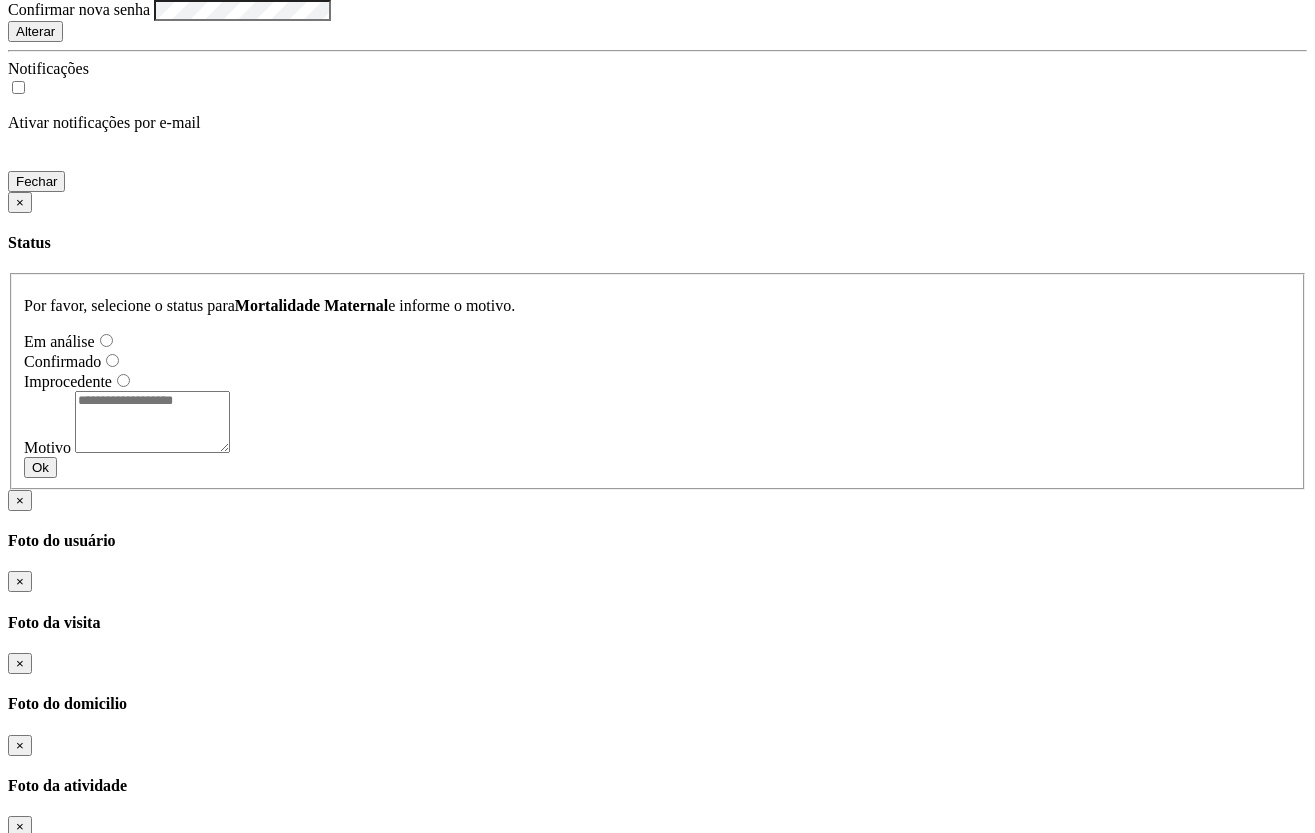 click on "Nº e sequência do quarteirão concluído" at bounding box center (657, 4207) 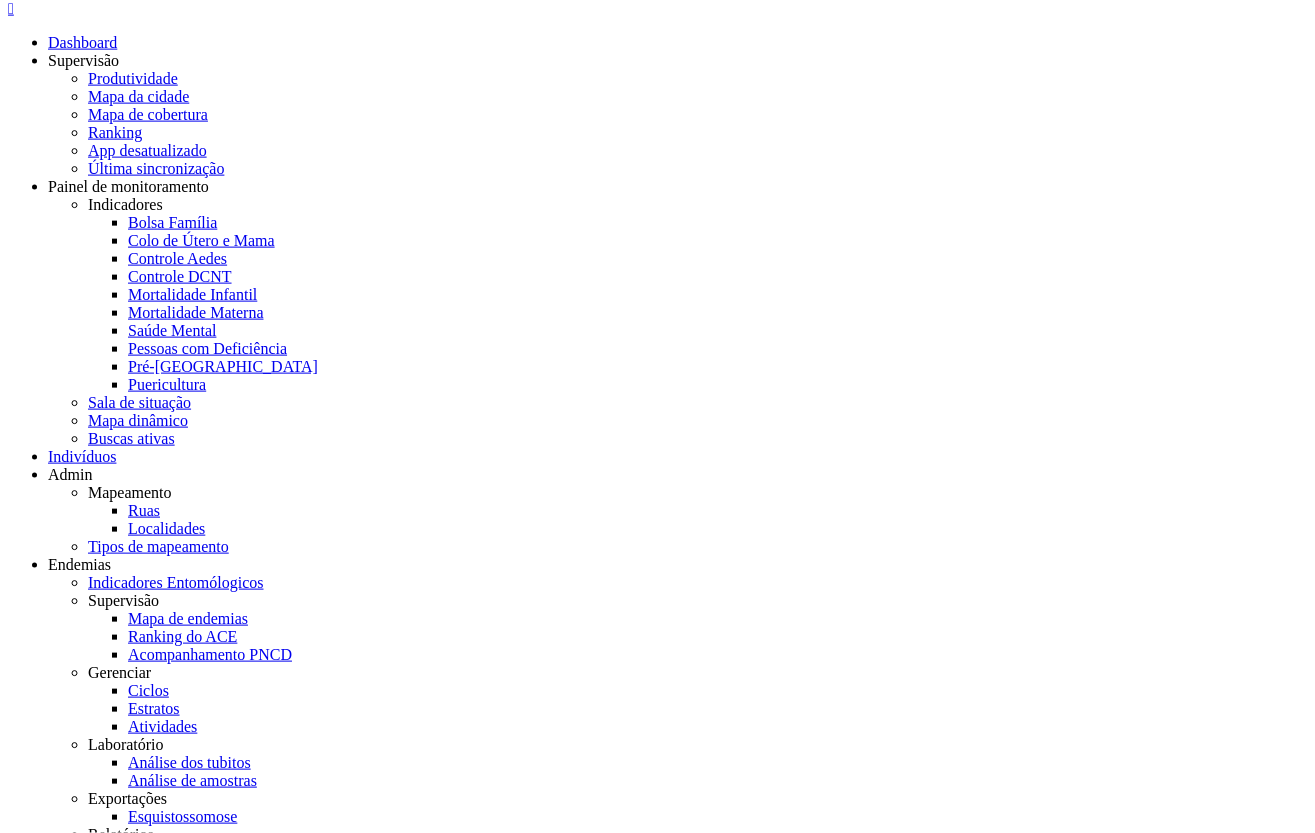 scroll, scrollTop: 0, scrollLeft: 0, axis: both 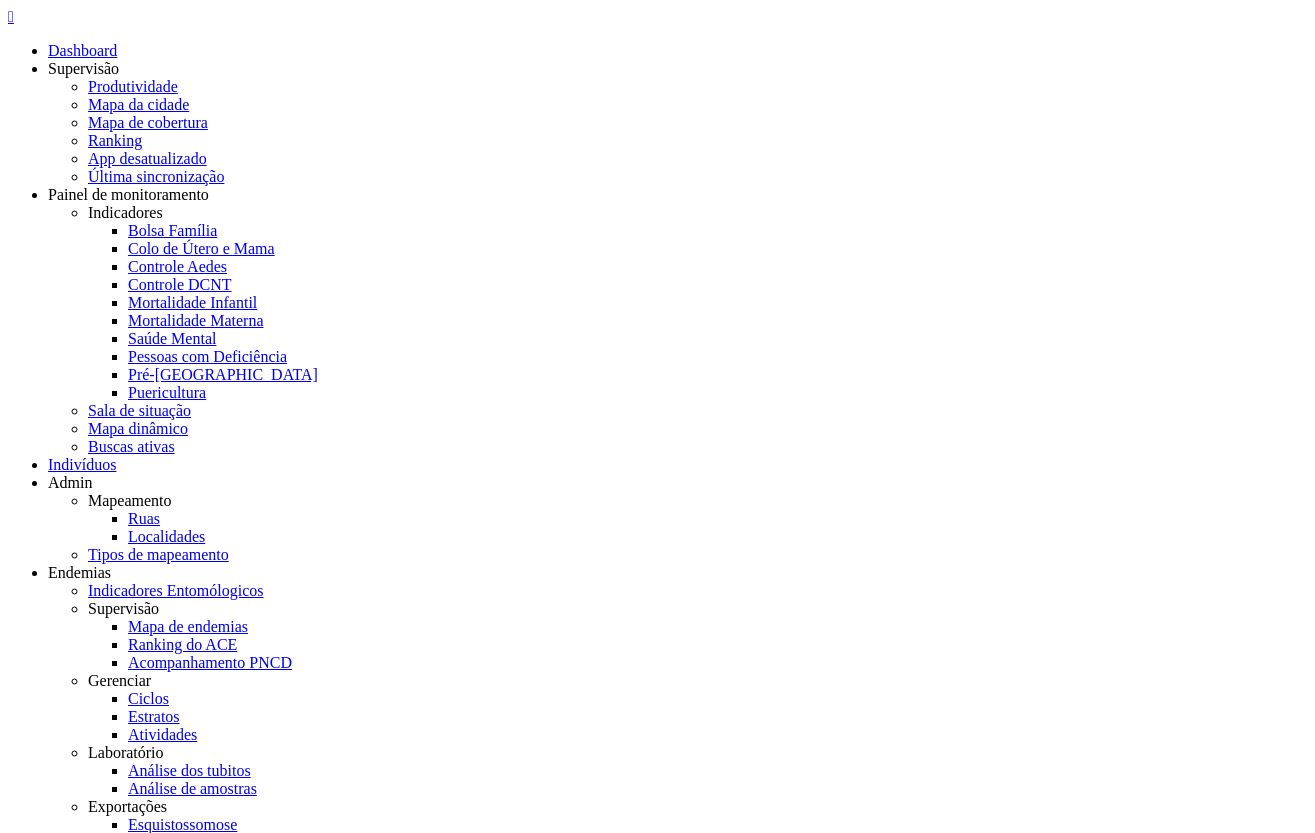 click on "**********" at bounding box center (95, 3439) 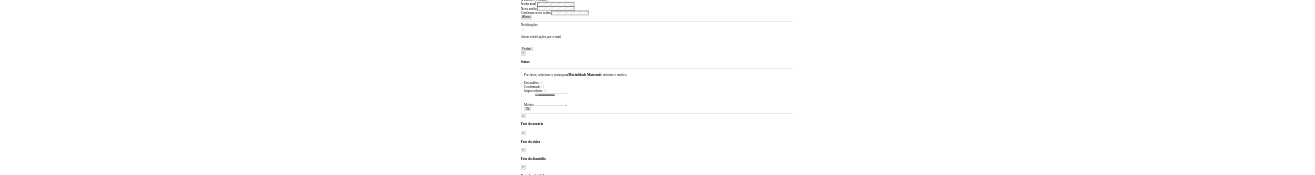 scroll, scrollTop: 1578, scrollLeft: 0, axis: vertical 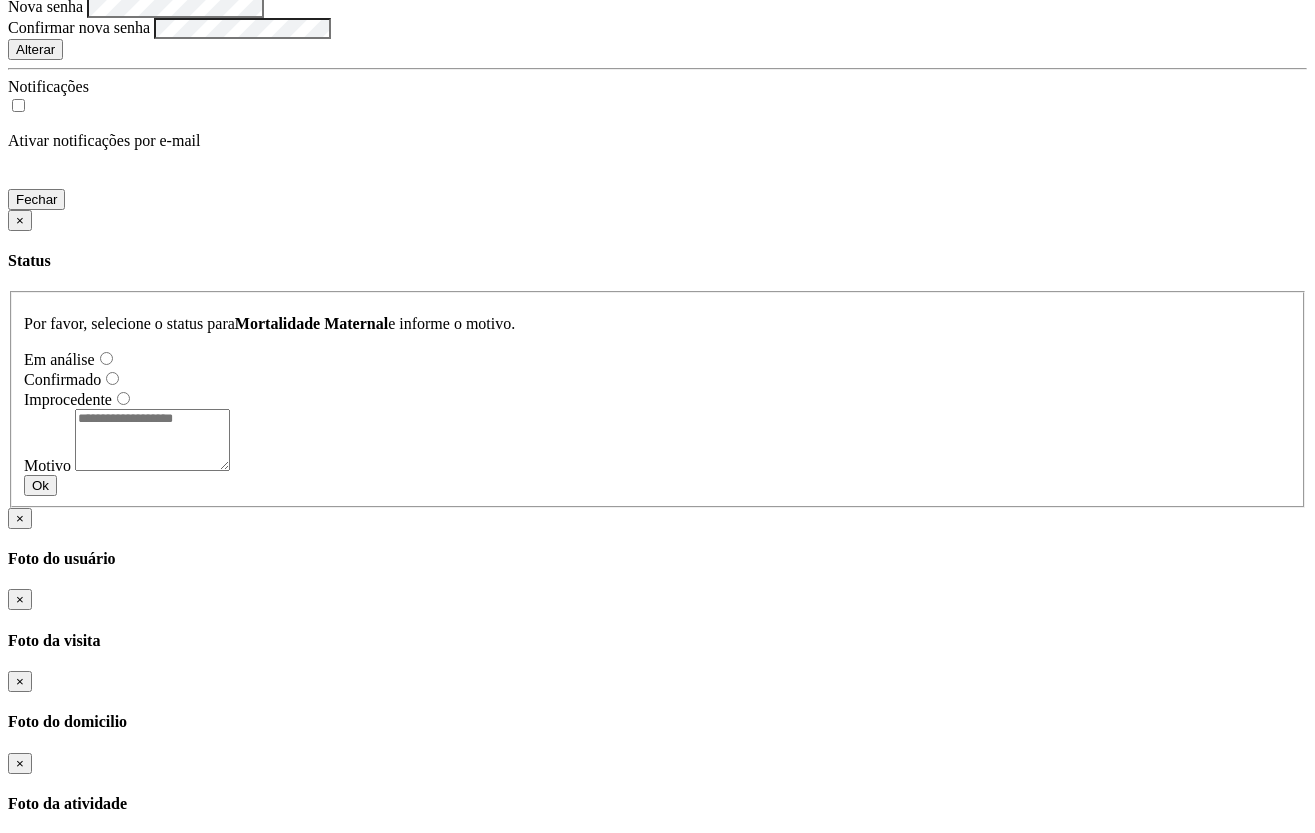 click on "Nº e sequência do quarteirão concluído" at bounding box center (657, 4027) 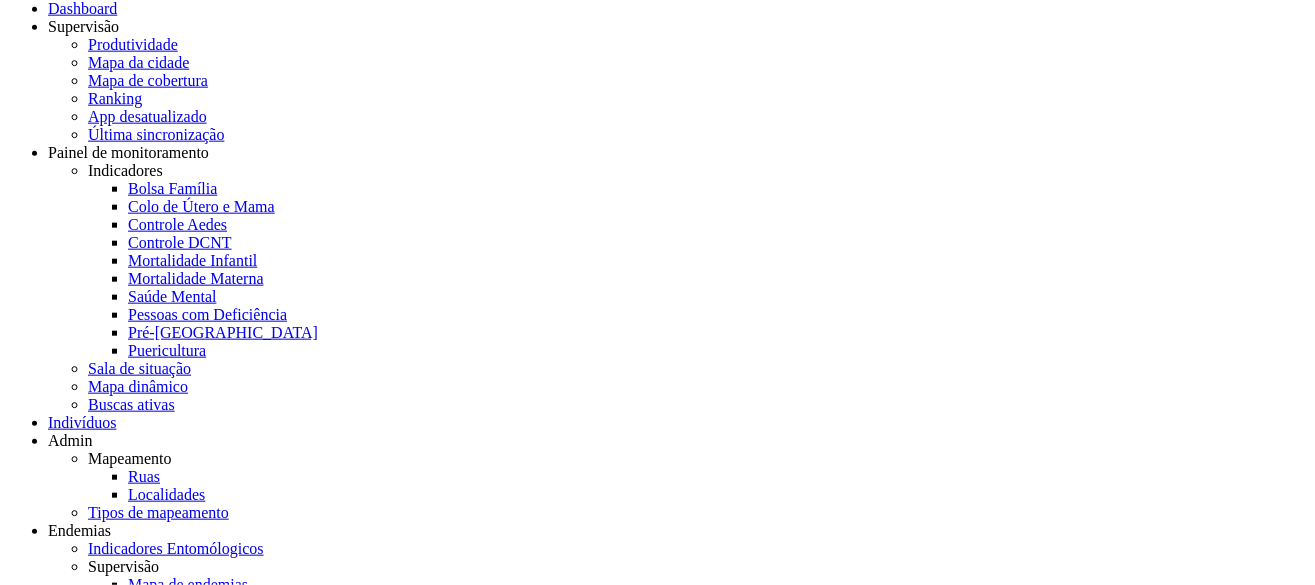 scroll, scrollTop: 0, scrollLeft: 0, axis: both 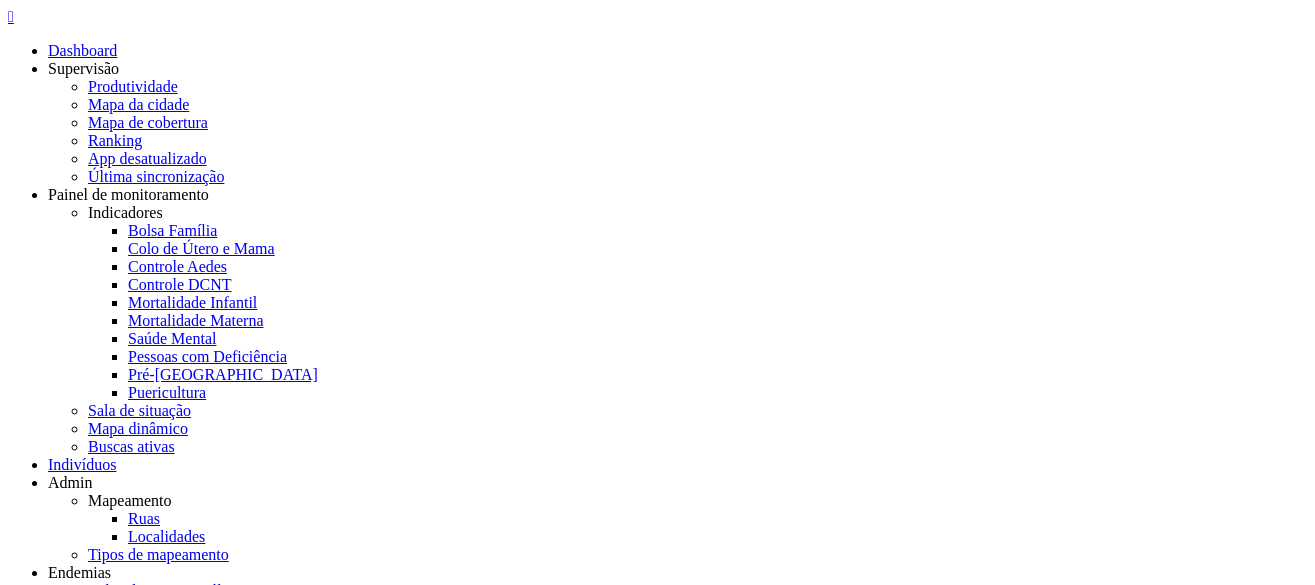 click on "**********" at bounding box center (95, 3439) 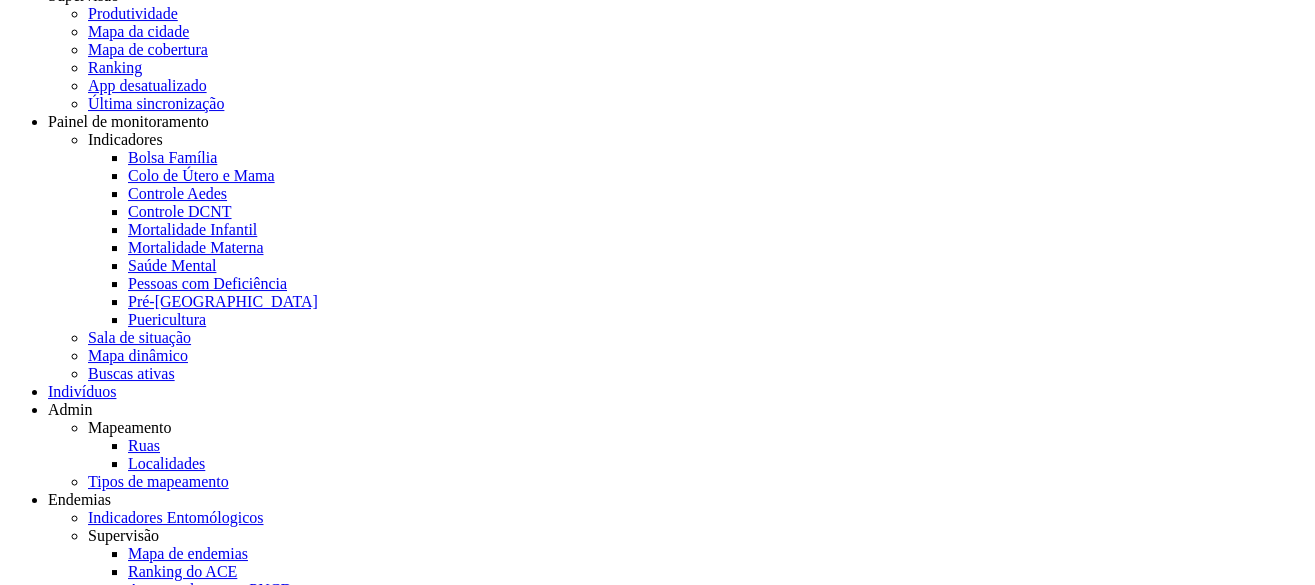 scroll, scrollTop: 0, scrollLeft: 0, axis: both 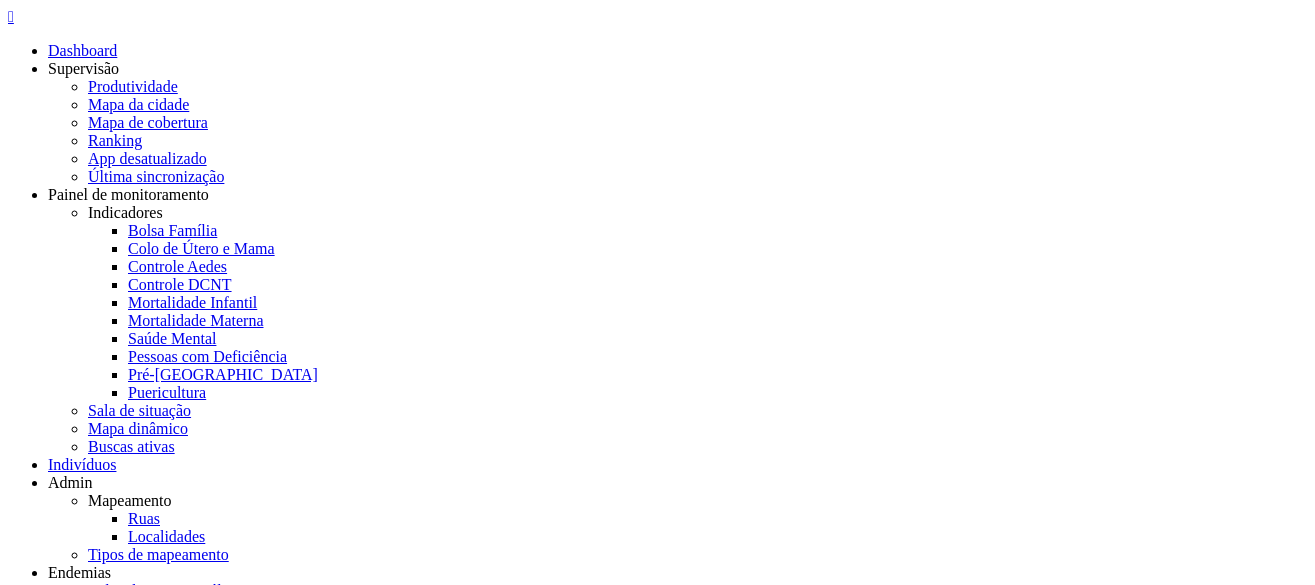 click on "**********" at bounding box center (161, 3401) 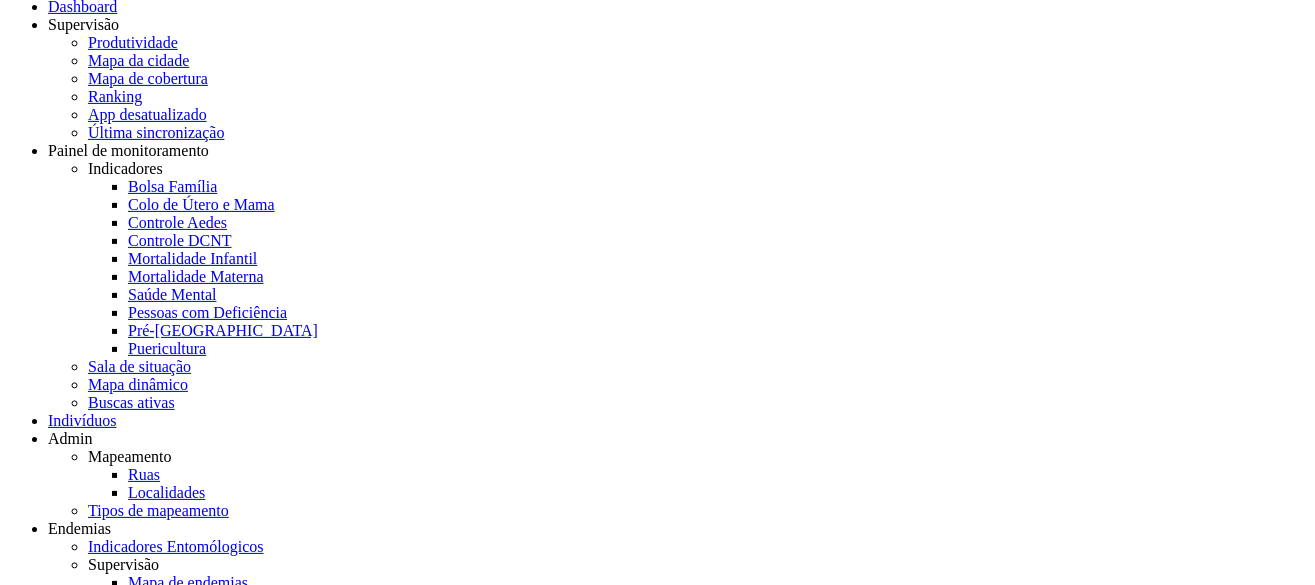 scroll, scrollTop: 88, scrollLeft: 0, axis: vertical 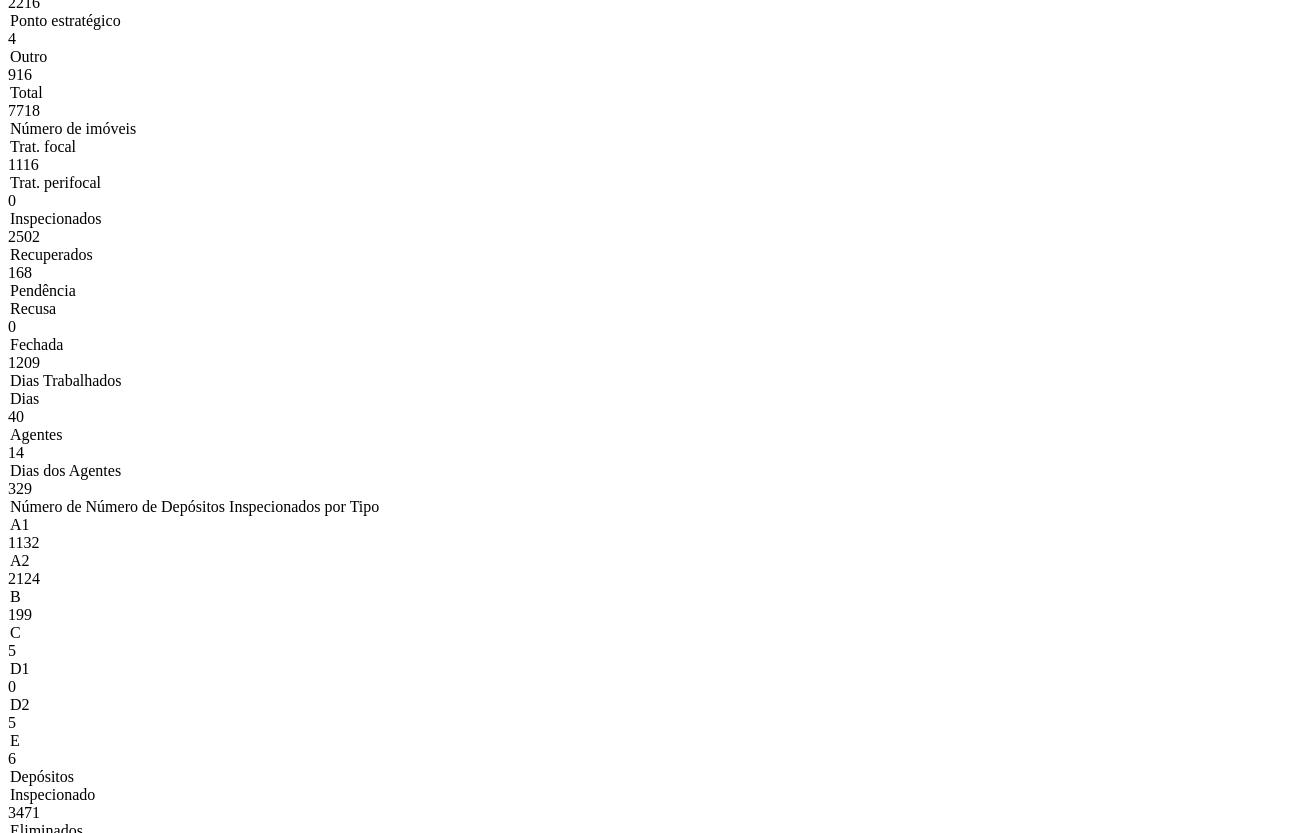 click on "Q36S1" at bounding box center [677, 12469] 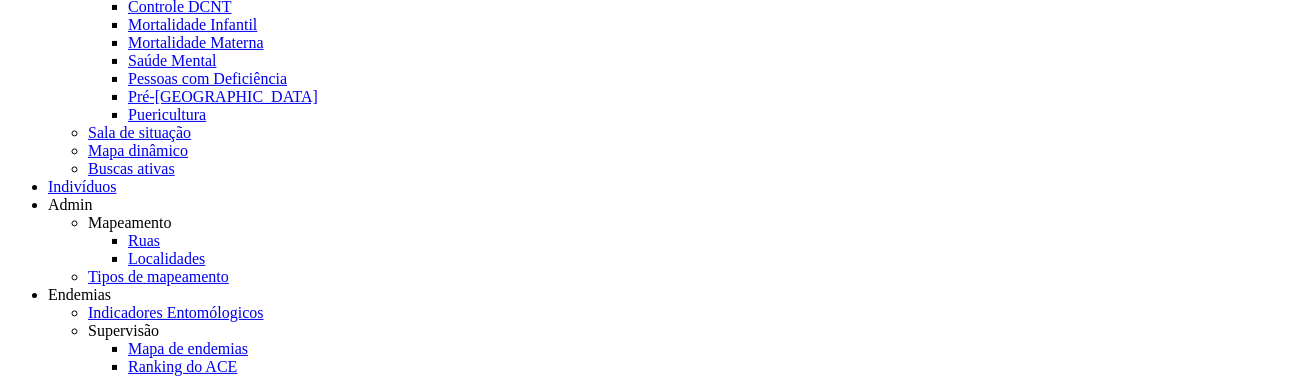 scroll, scrollTop: 228, scrollLeft: 0, axis: vertical 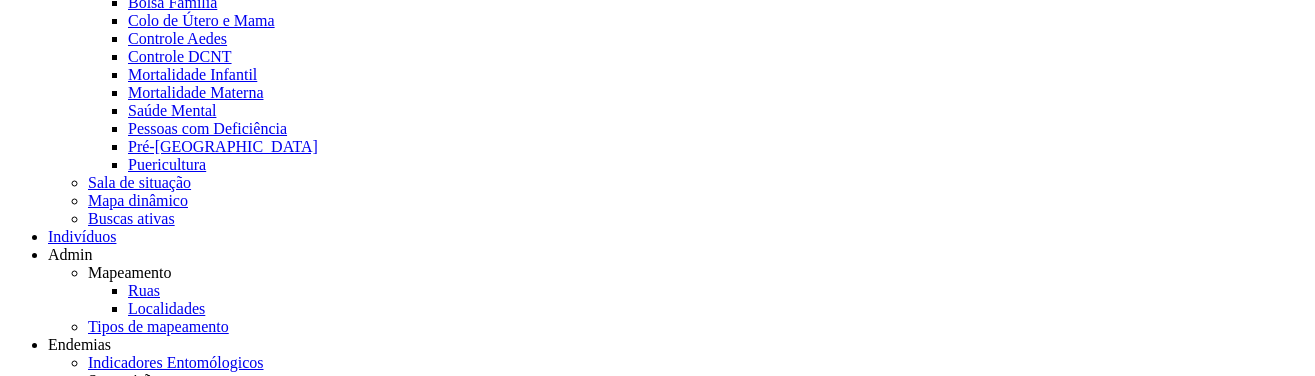 click on "Filtrar" at bounding box center (49, 3267) 